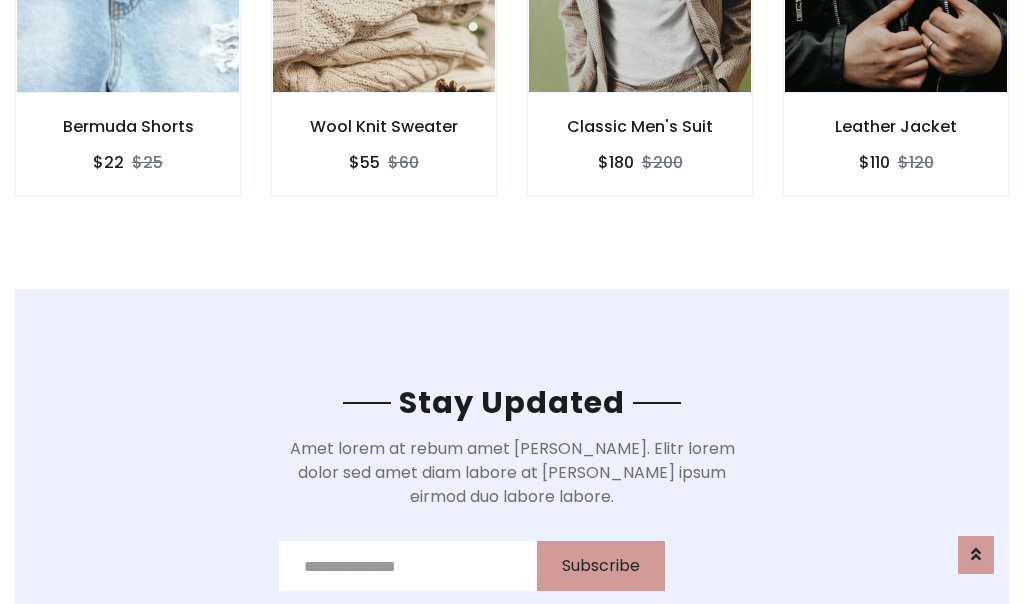 scroll, scrollTop: 3012, scrollLeft: 0, axis: vertical 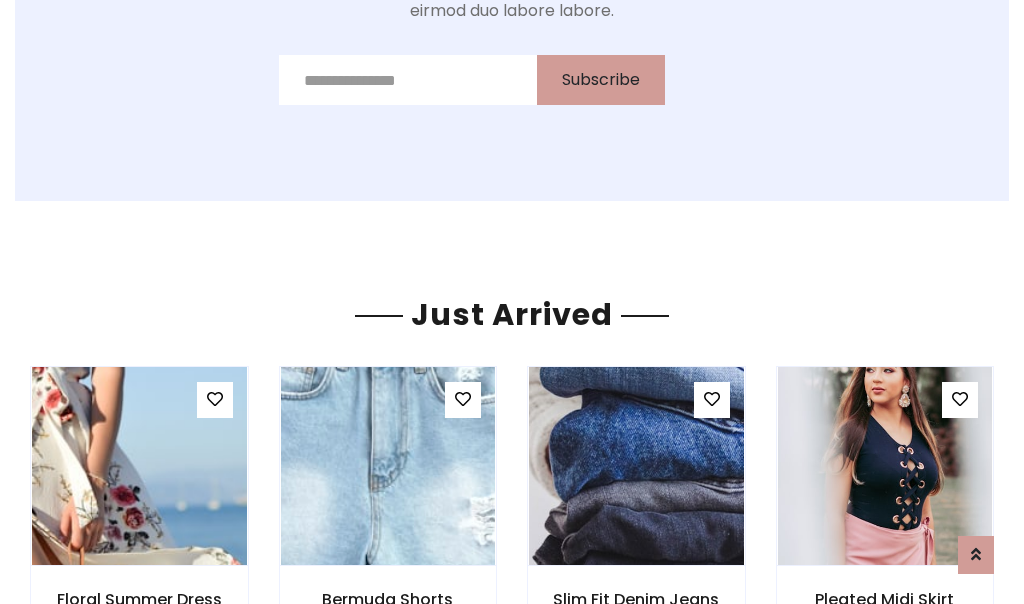 click on "Classic Men's Suit
$180
$200" at bounding box center [640, -428] 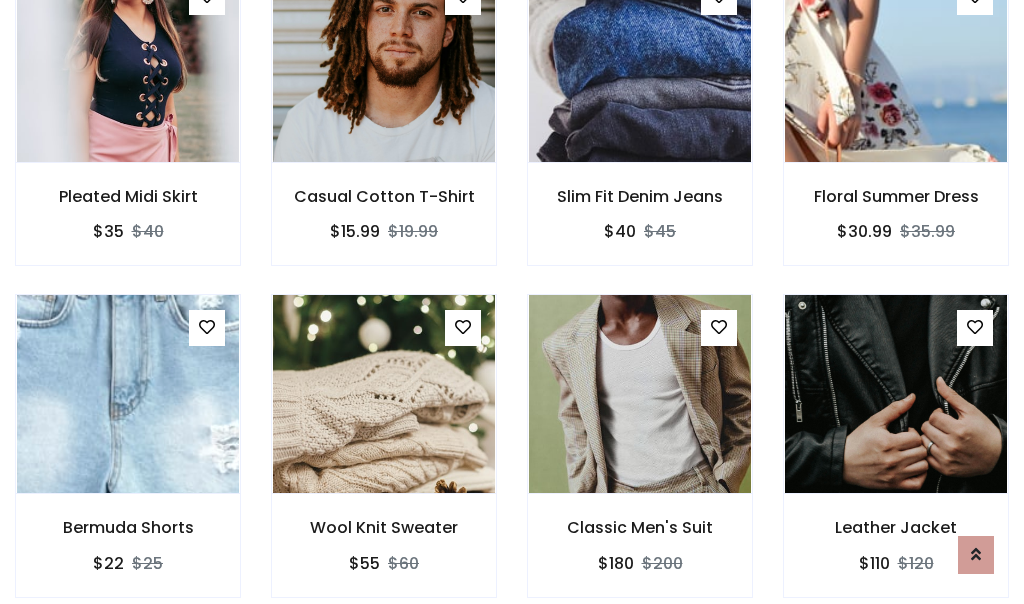 click on "Classic Men's Suit
$180
$200" at bounding box center [640, 459] 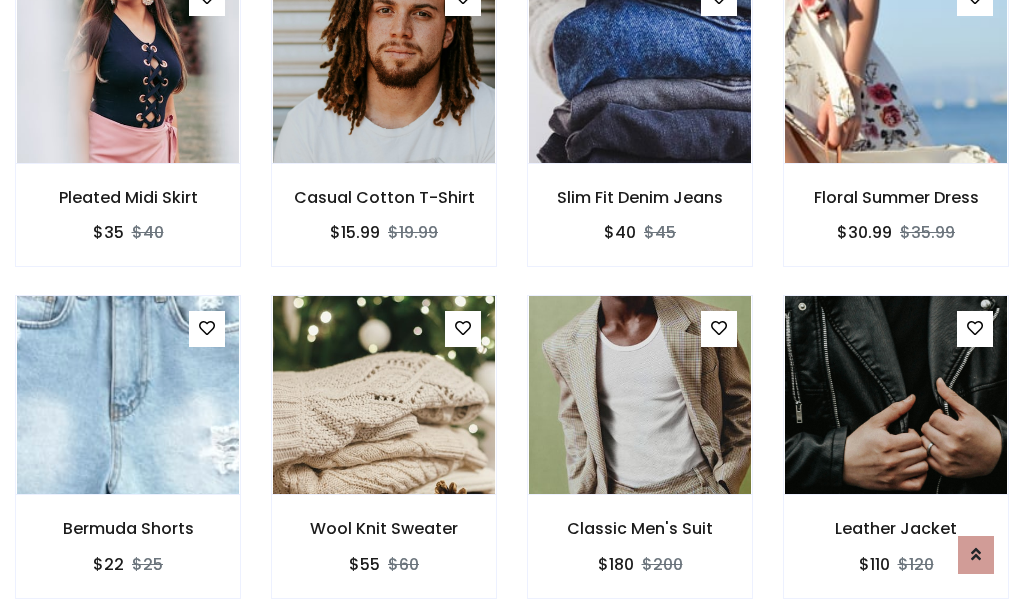 click on "Classic Men's Suit
$180
$200" at bounding box center [640, 460] 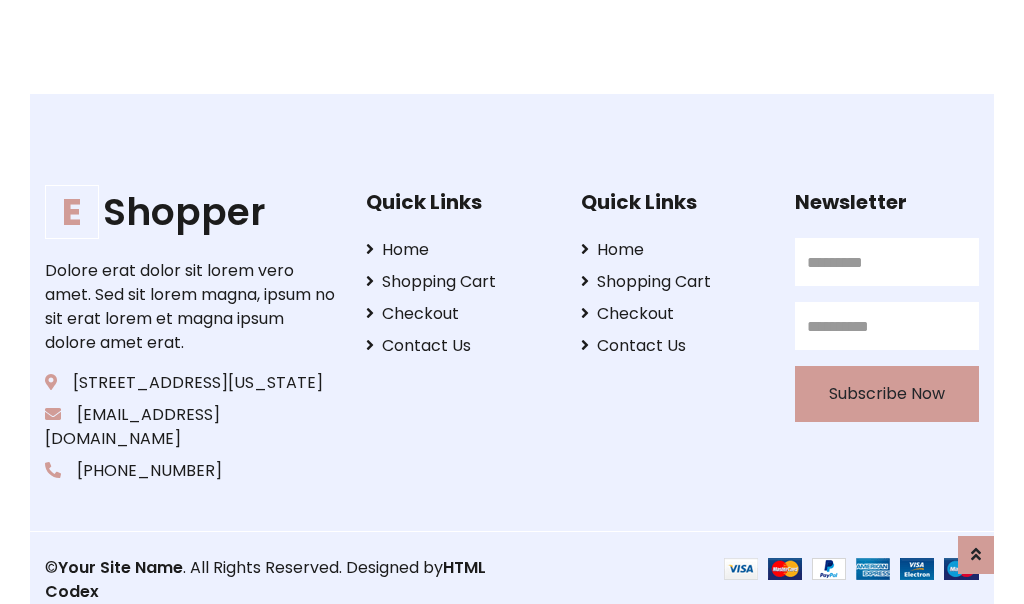 scroll, scrollTop: 3807, scrollLeft: 0, axis: vertical 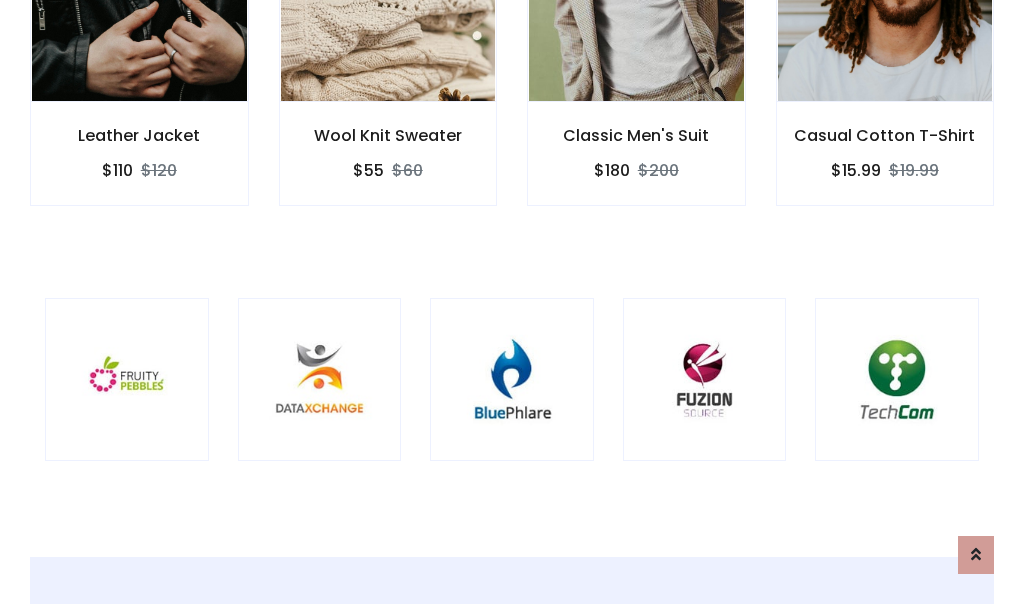 click at bounding box center (512, 380) 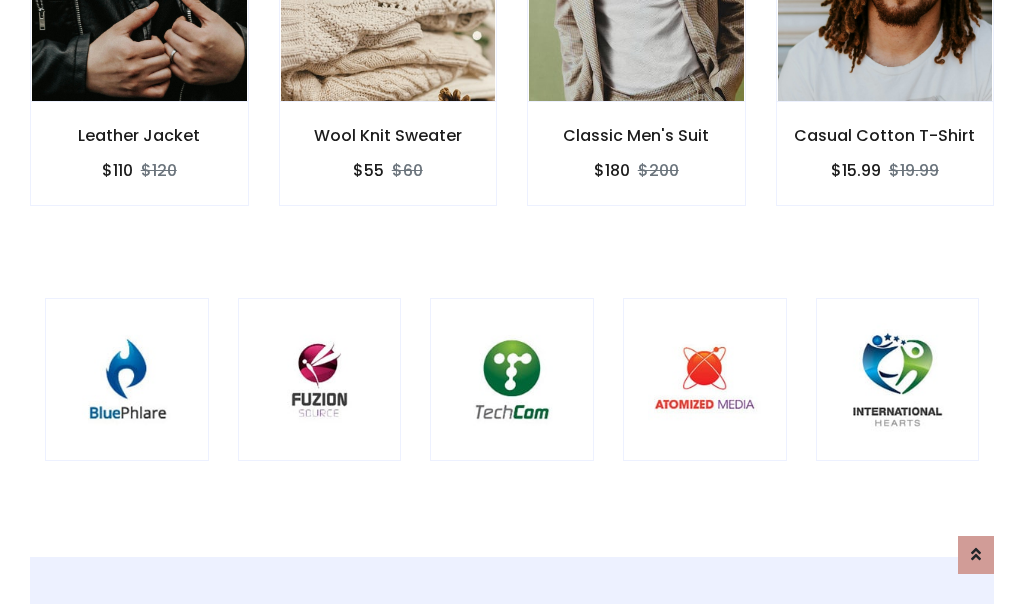 click at bounding box center [512, 380] 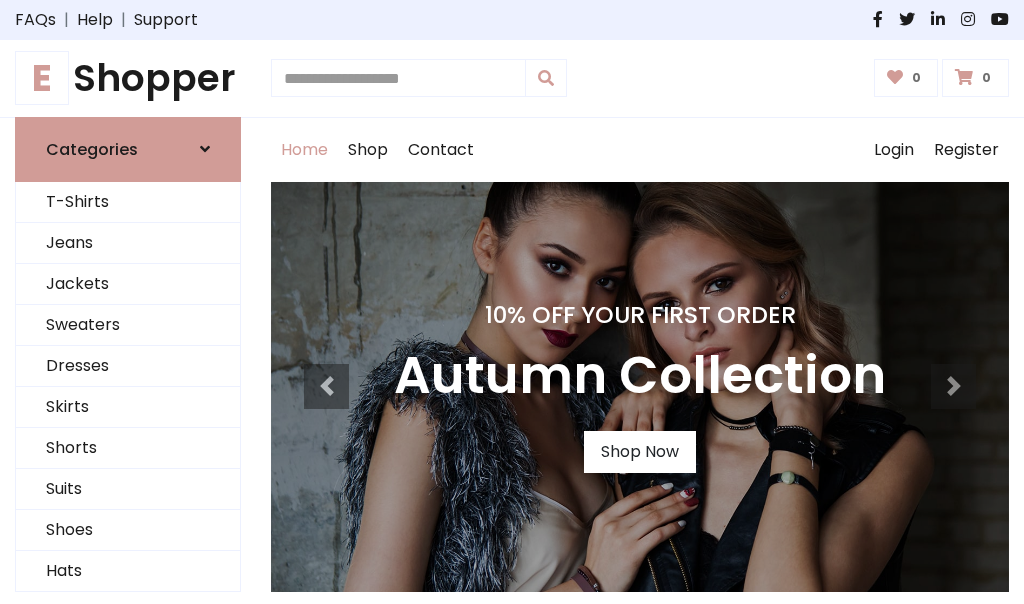 scroll, scrollTop: 0, scrollLeft: 0, axis: both 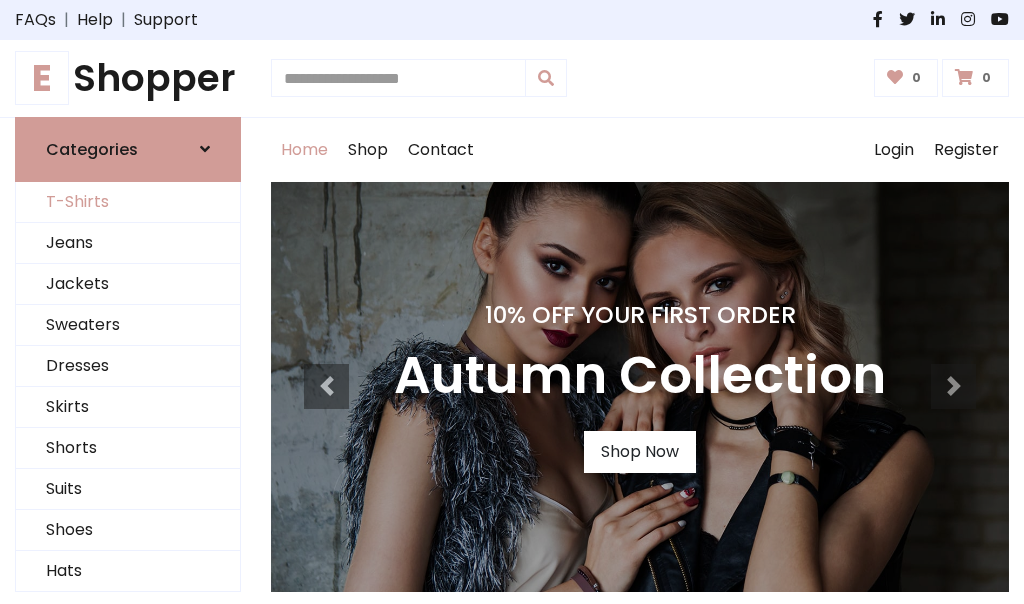 click on "T-Shirts" at bounding box center (128, 202) 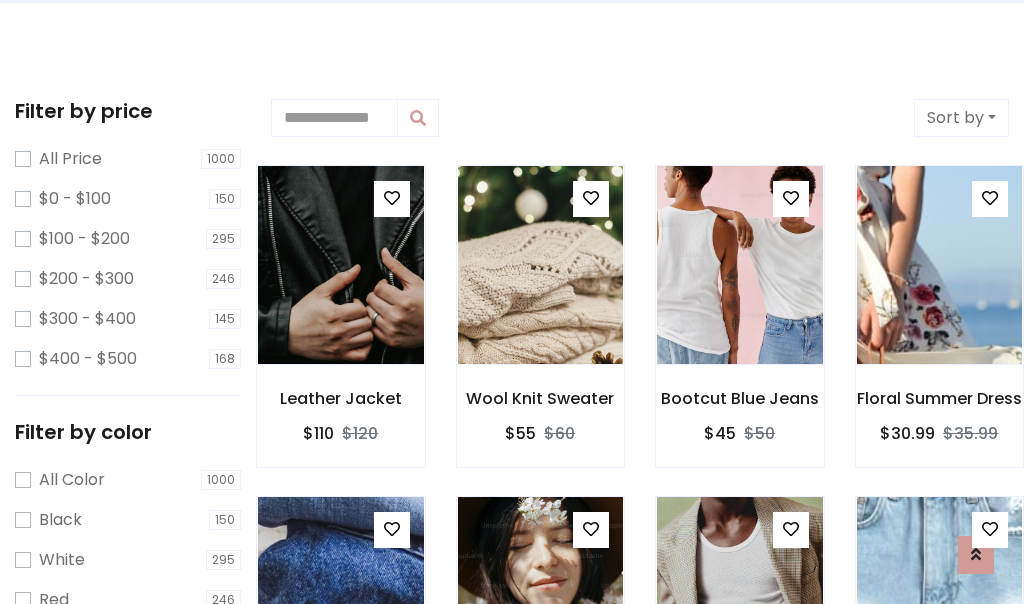 scroll, scrollTop: 0, scrollLeft: 0, axis: both 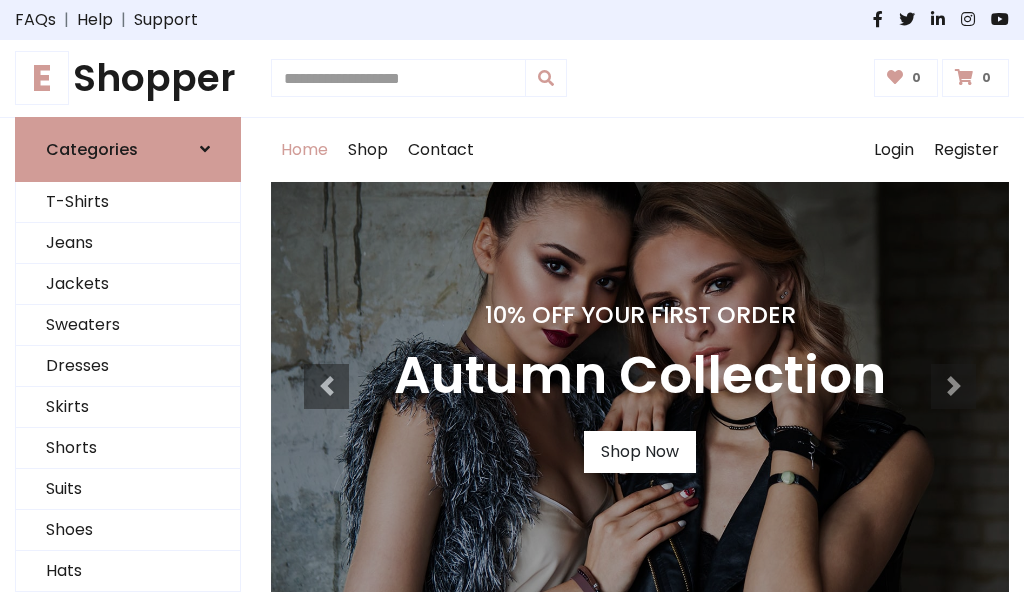 click on "E Shopper" at bounding box center (128, 78) 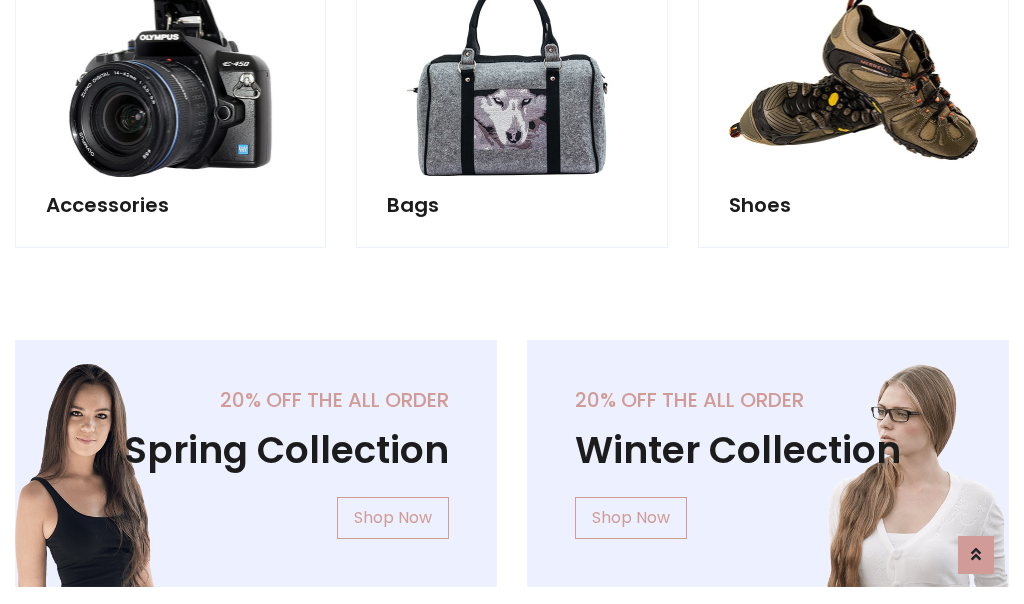 scroll, scrollTop: 1943, scrollLeft: 0, axis: vertical 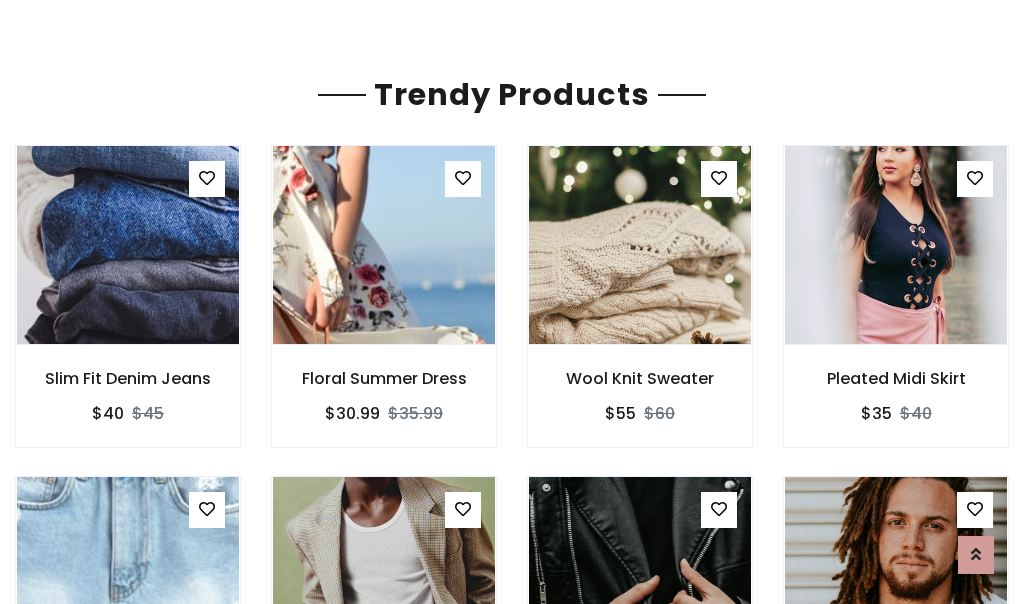 click on "Shop" at bounding box center (368, -1793) 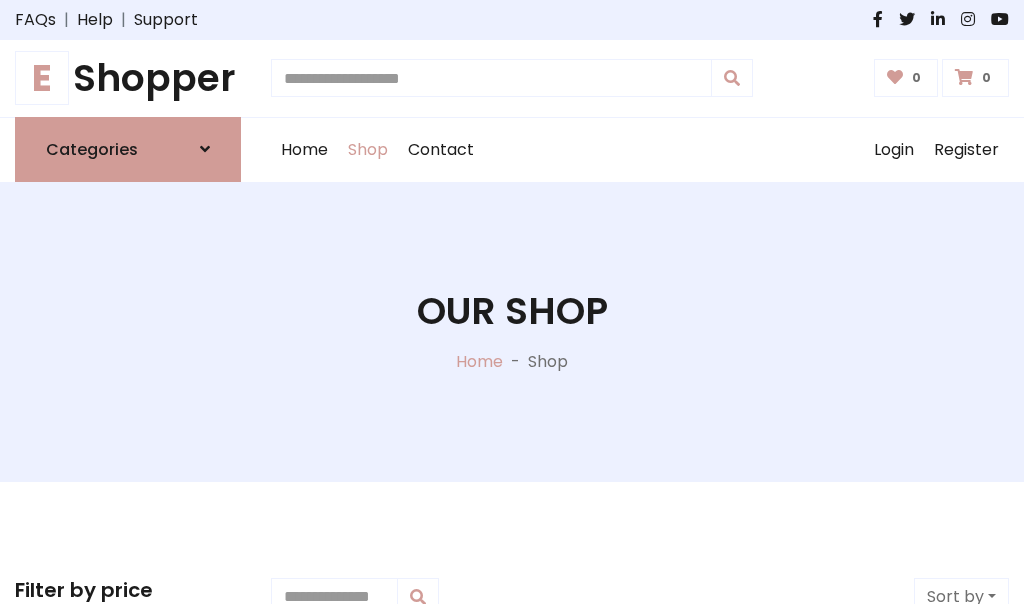 scroll, scrollTop: 0, scrollLeft: 0, axis: both 